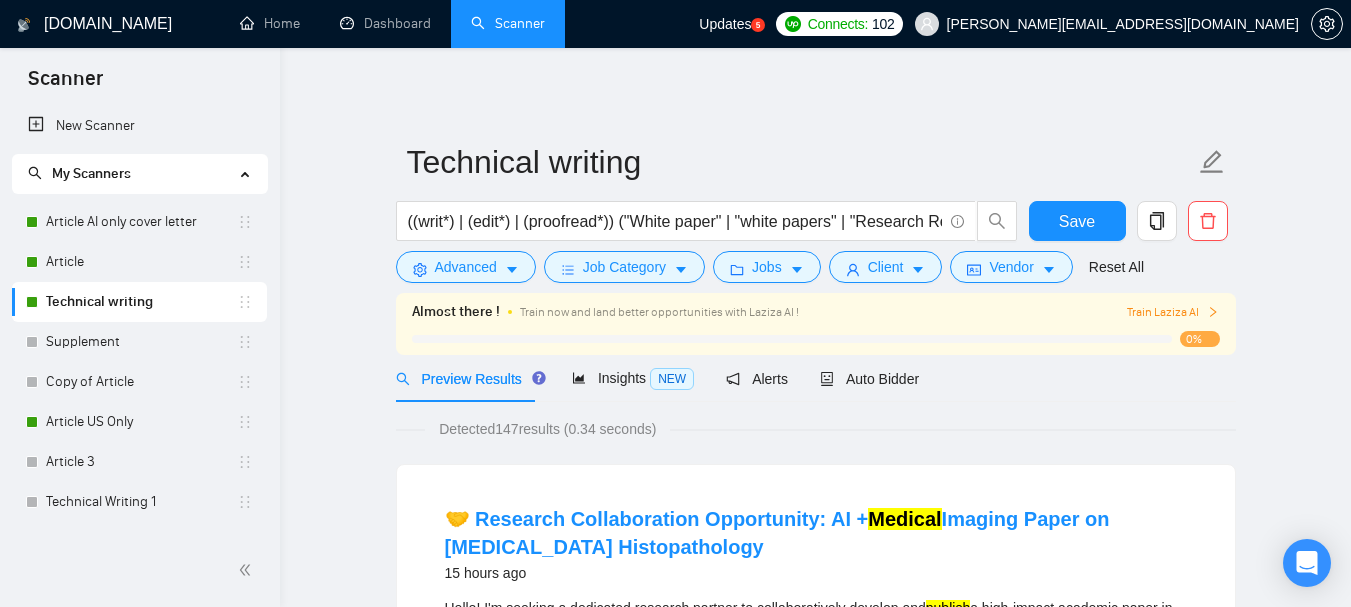 scroll, scrollTop: 0, scrollLeft: 0, axis: both 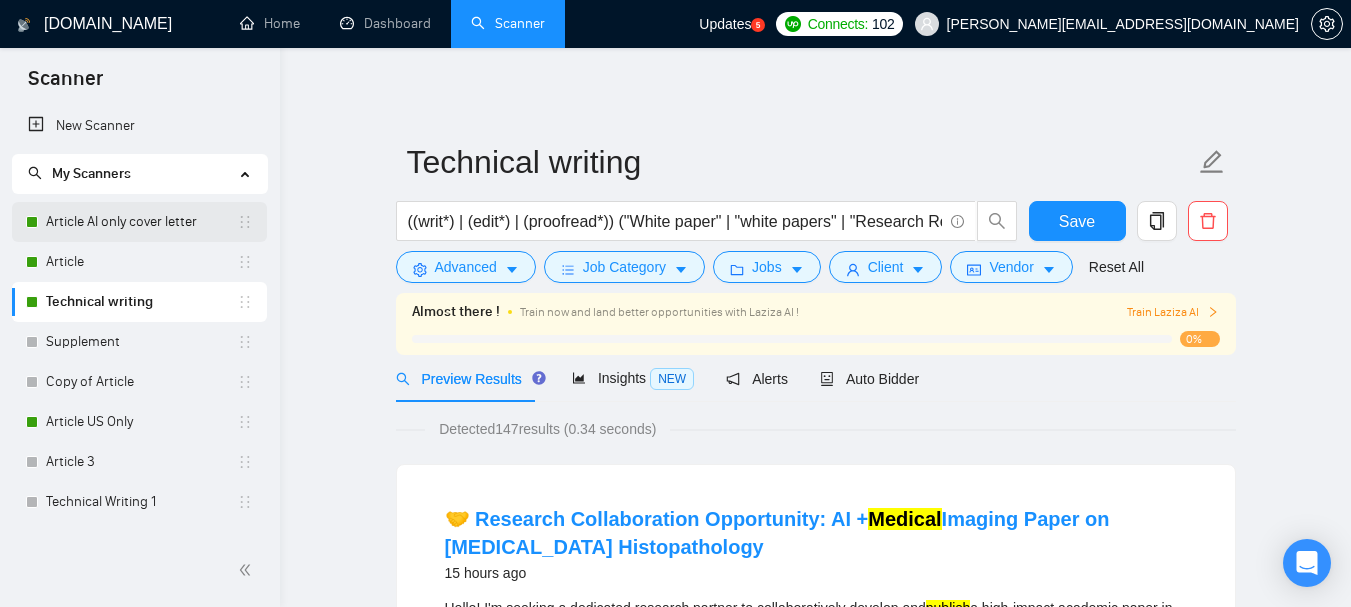 click on "Article AI only cover letter" at bounding box center (141, 222) 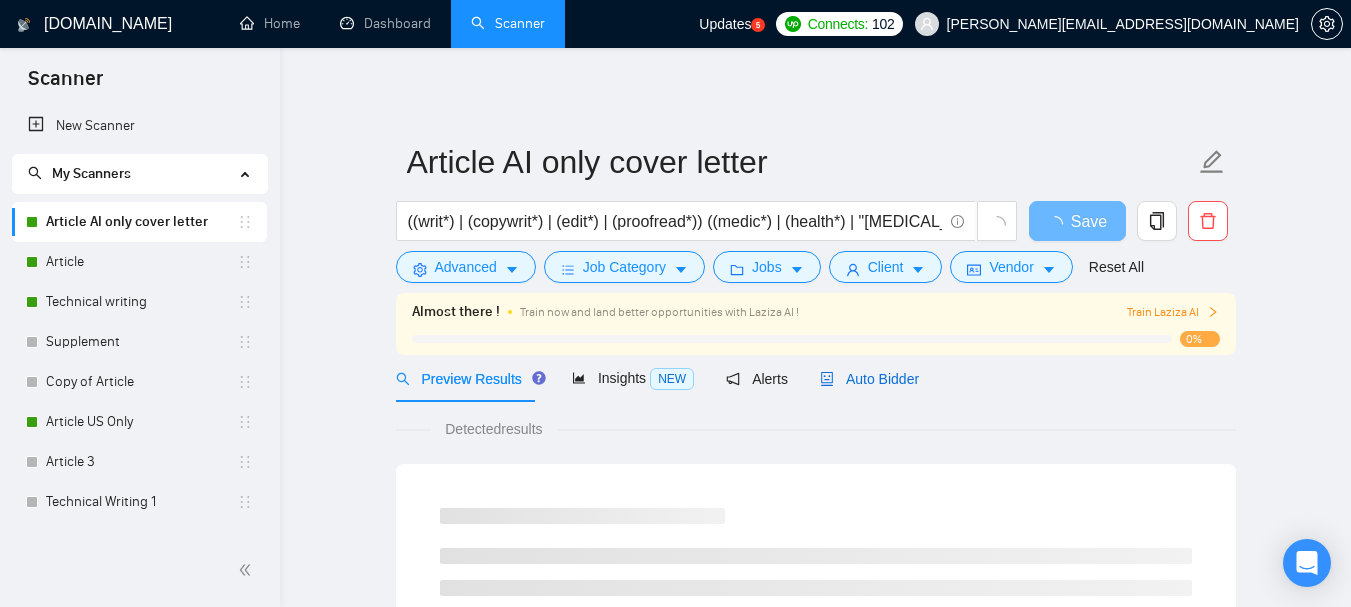 click on "Auto Bidder" at bounding box center (869, 379) 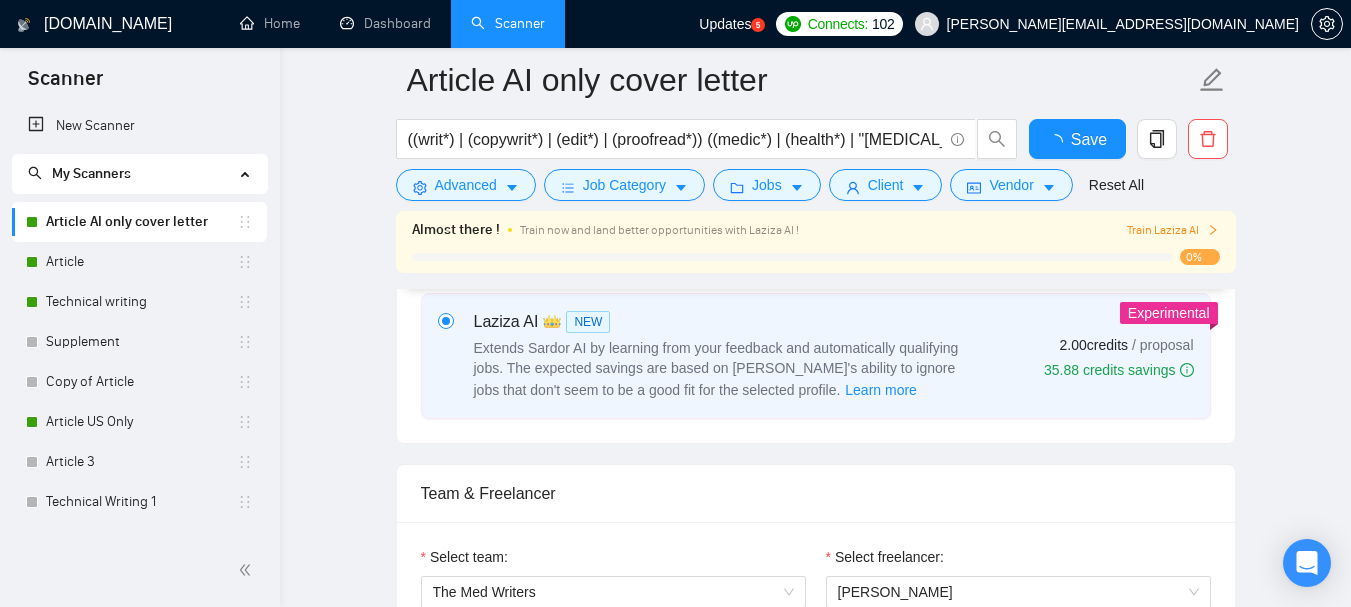 type 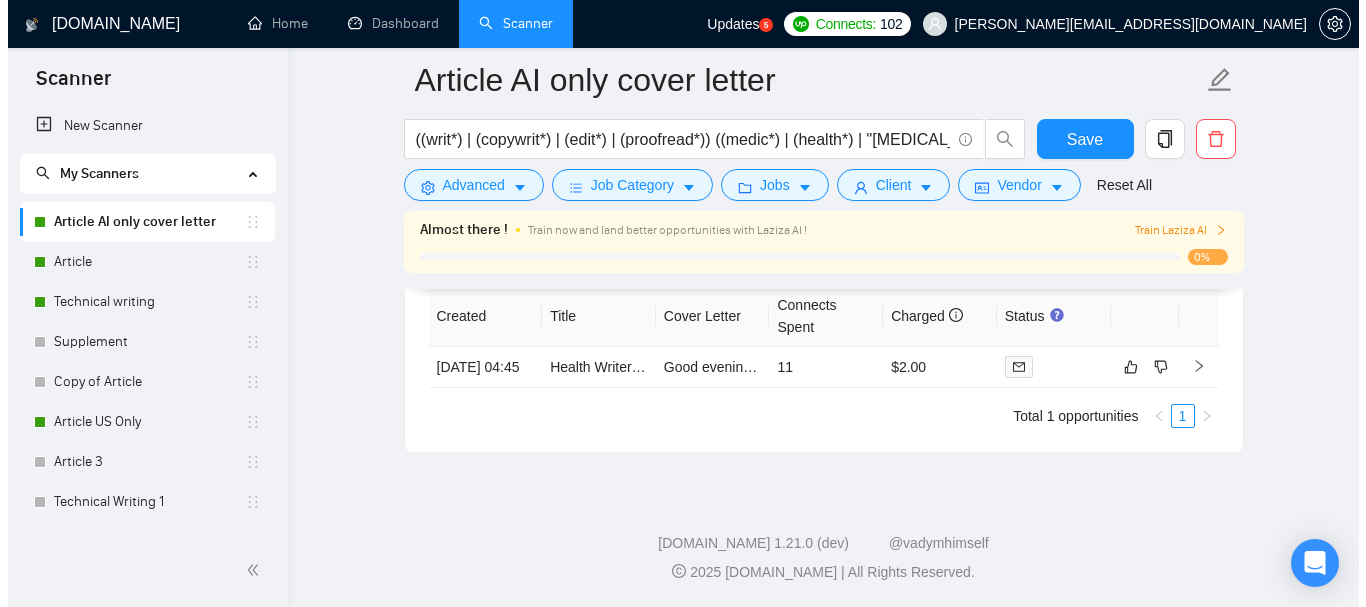 scroll, scrollTop: 4403, scrollLeft: 0, axis: vertical 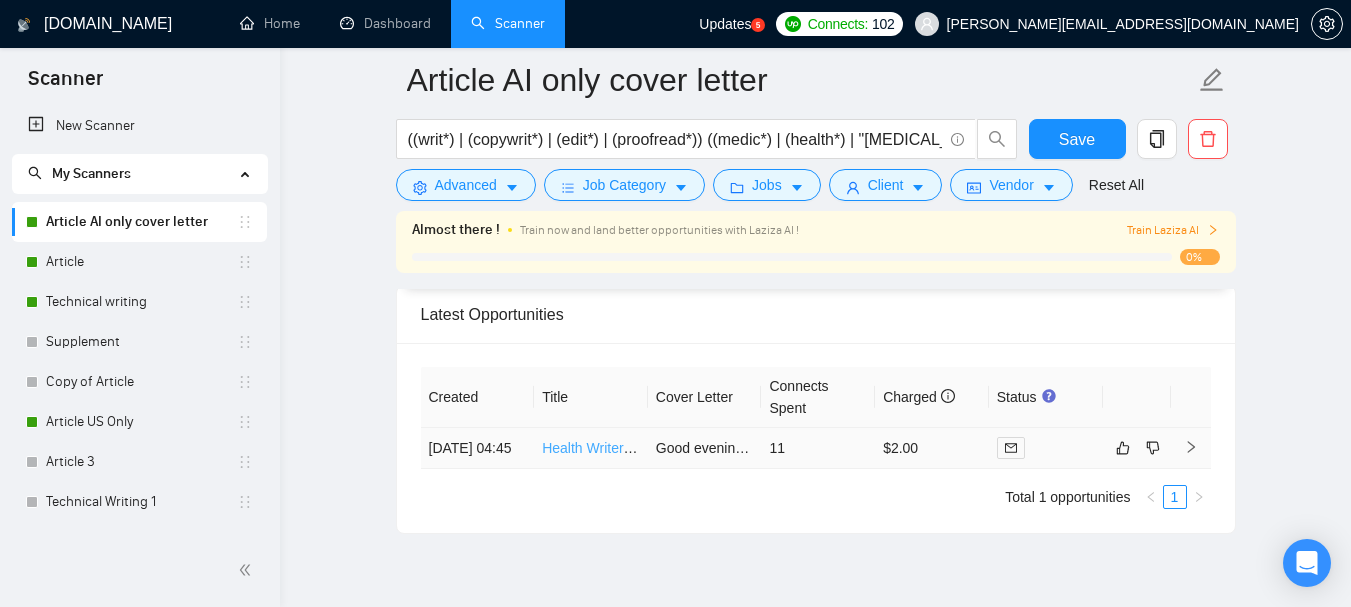 click on "Health Writer – Focus on Wellness & Prevention" at bounding box center (691, 448) 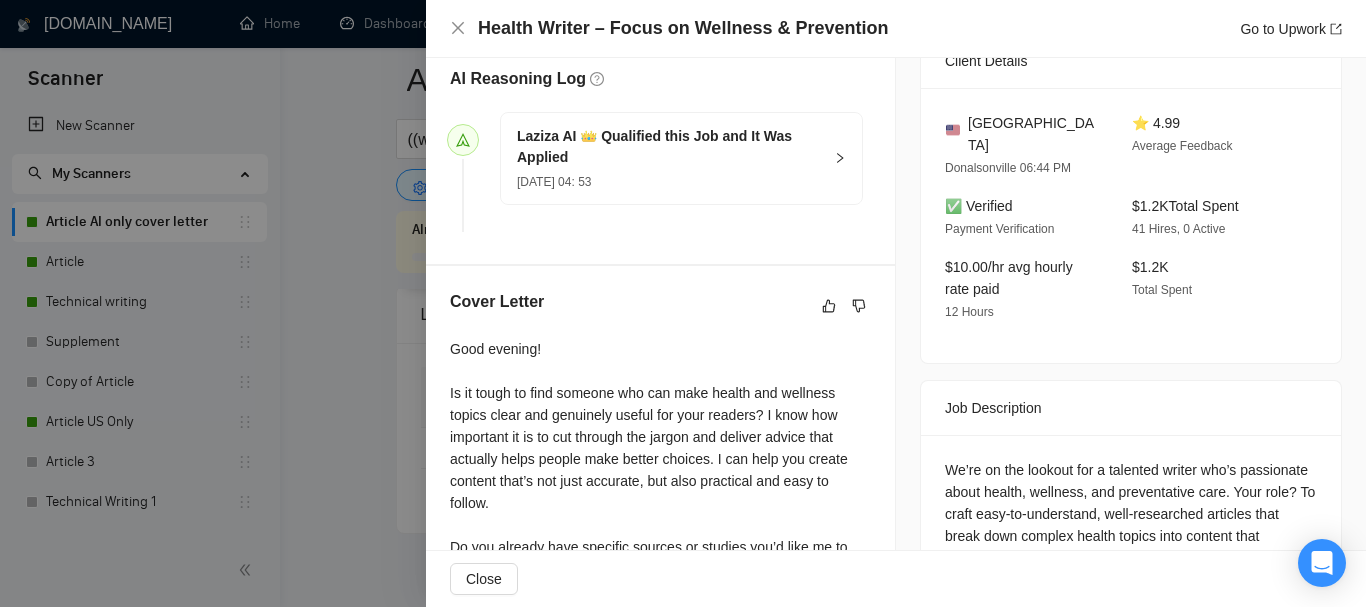 scroll, scrollTop: 616, scrollLeft: 0, axis: vertical 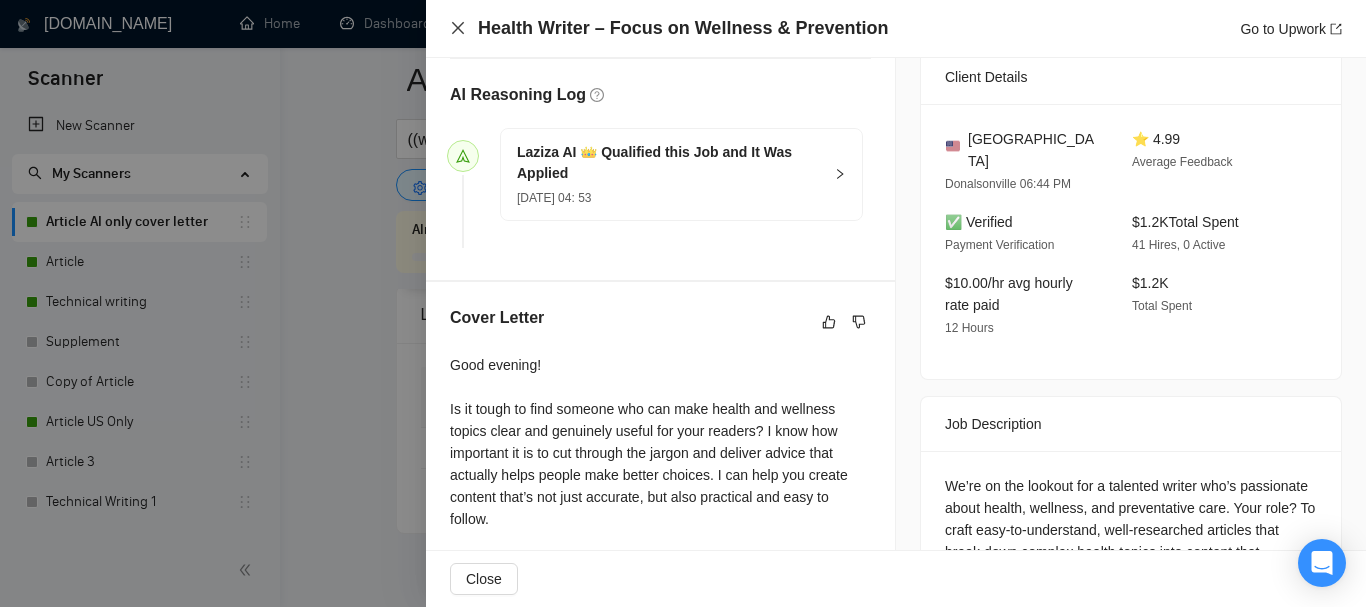 click 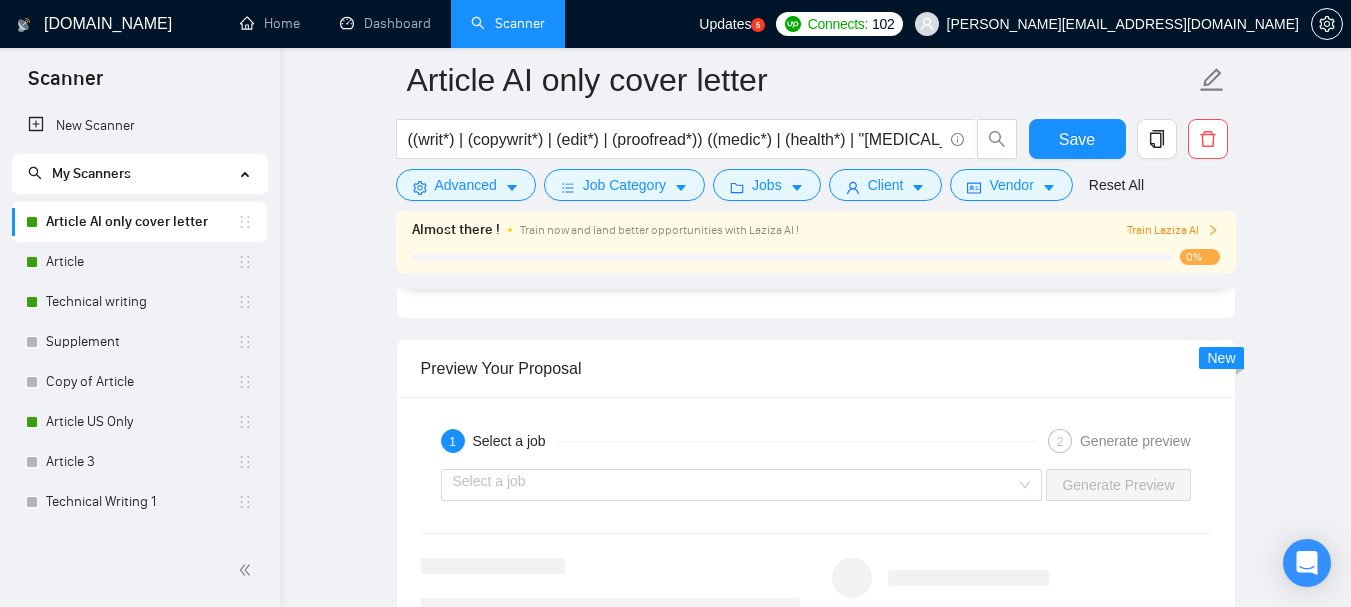 scroll, scrollTop: 3103, scrollLeft: 0, axis: vertical 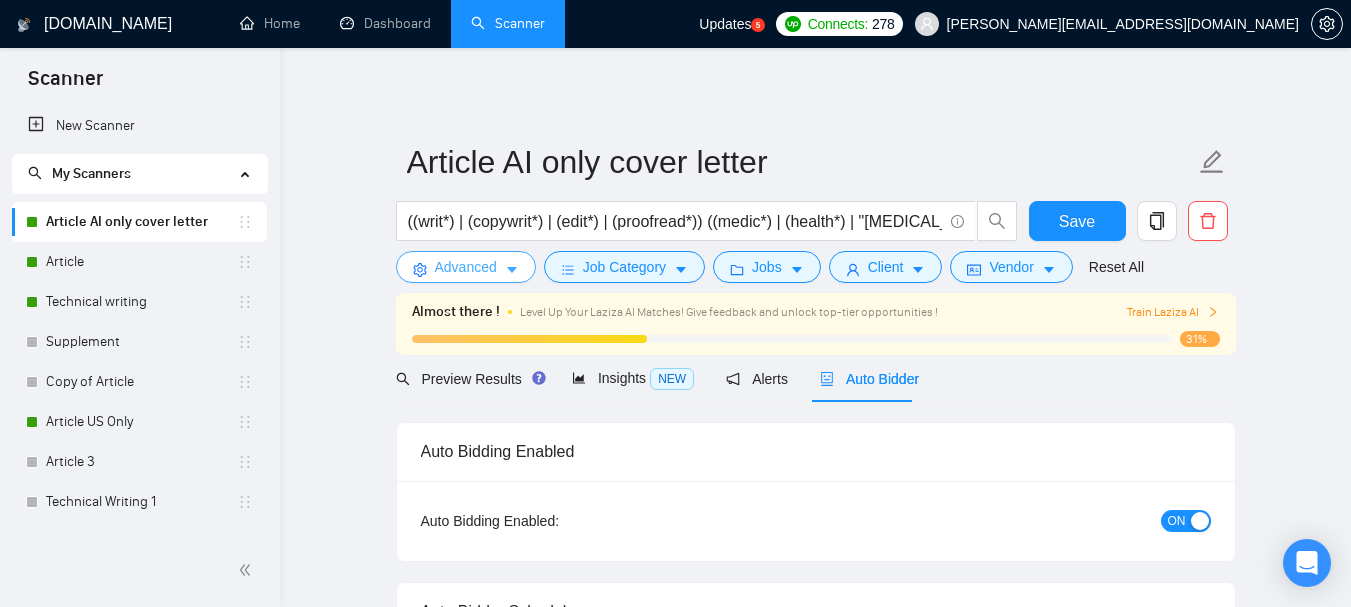 click on "Advanced" at bounding box center [466, 267] 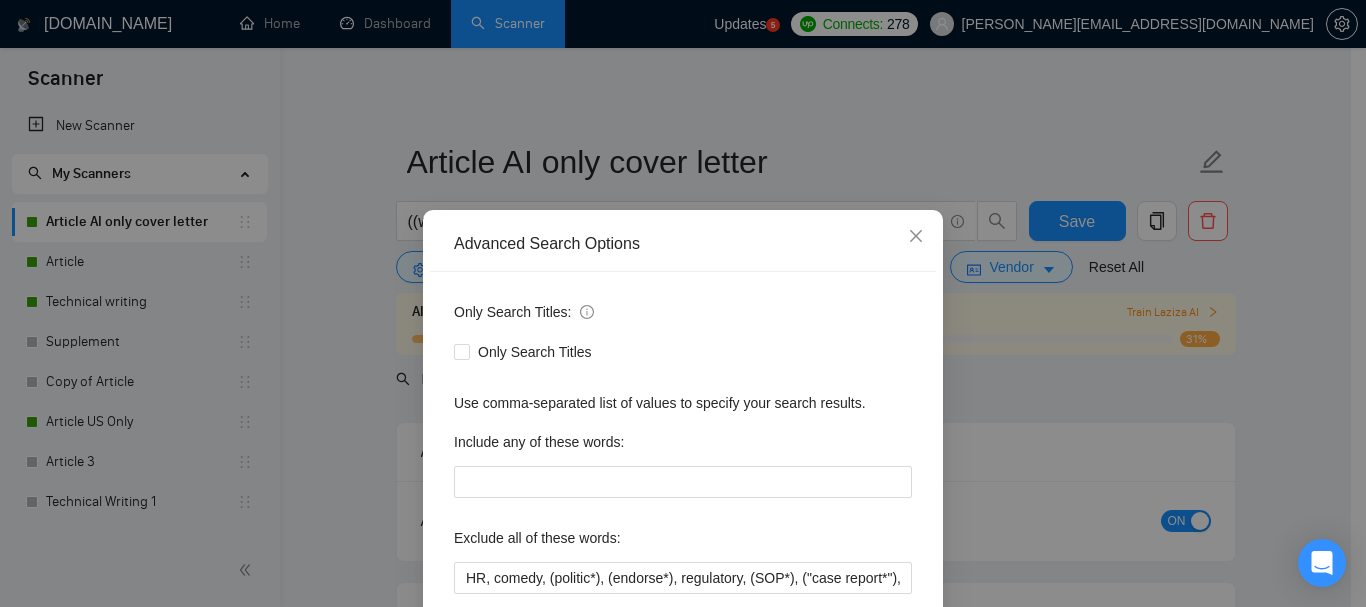 scroll, scrollTop: 0, scrollLeft: 0, axis: both 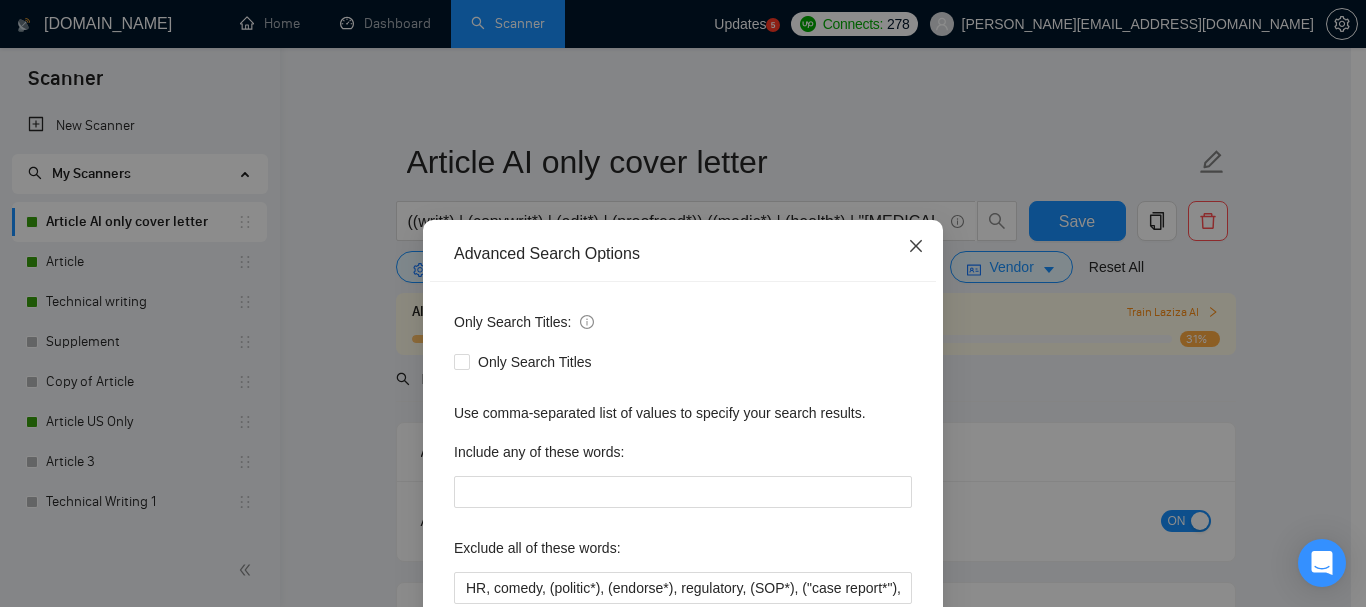 click 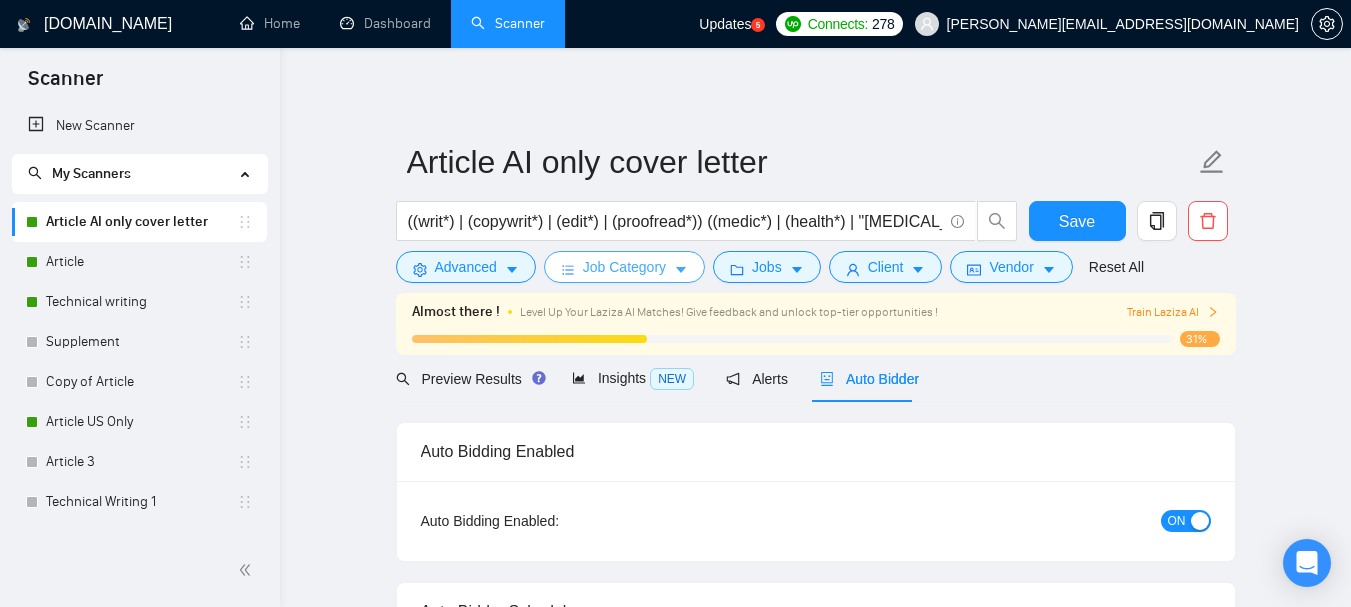 click on "Job Category" at bounding box center (624, 267) 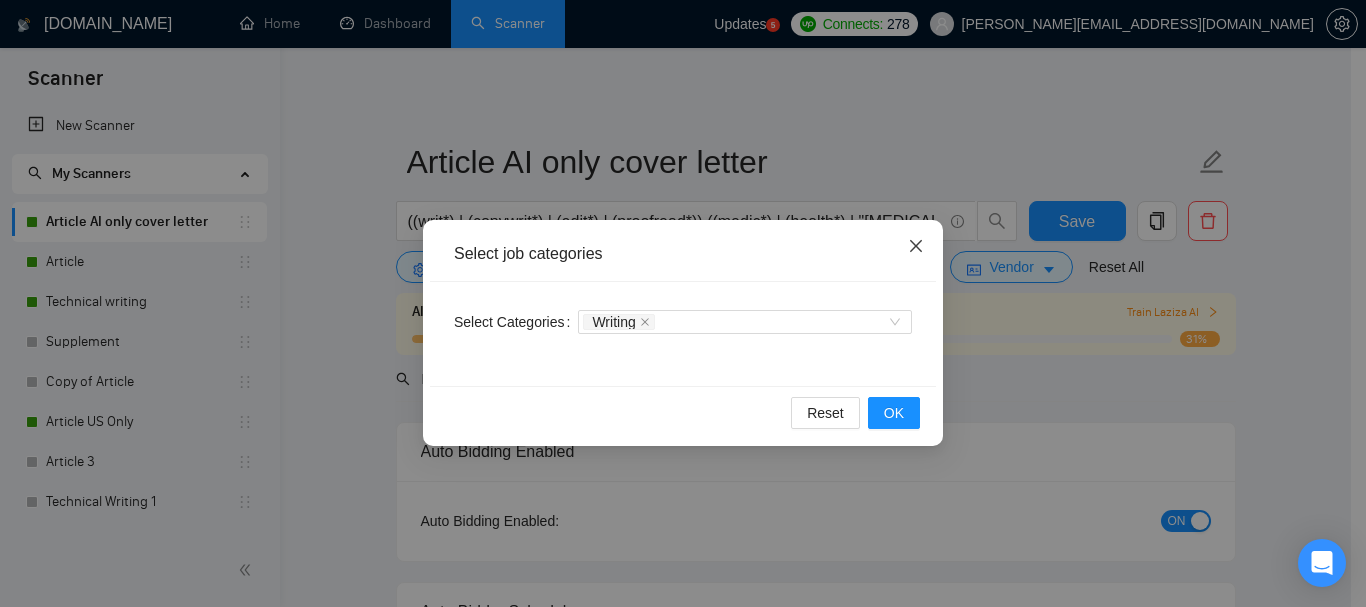 click at bounding box center (916, 247) 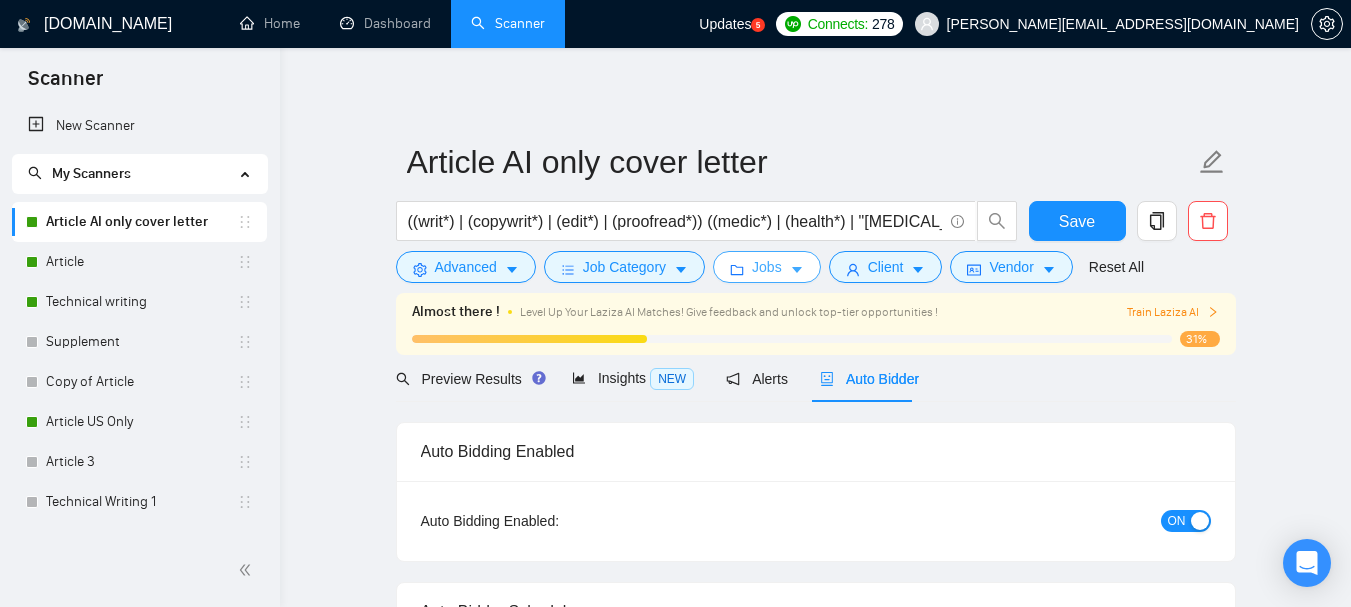 click on "Jobs" at bounding box center [767, 267] 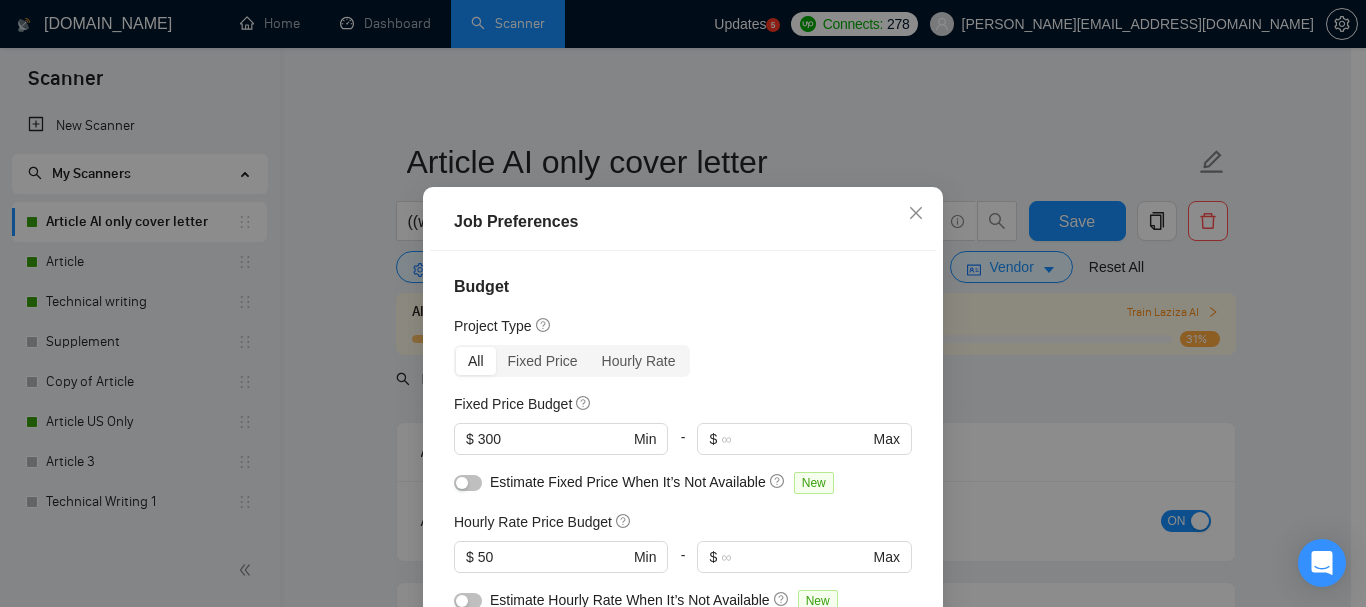 scroll, scrollTop: 100, scrollLeft: 0, axis: vertical 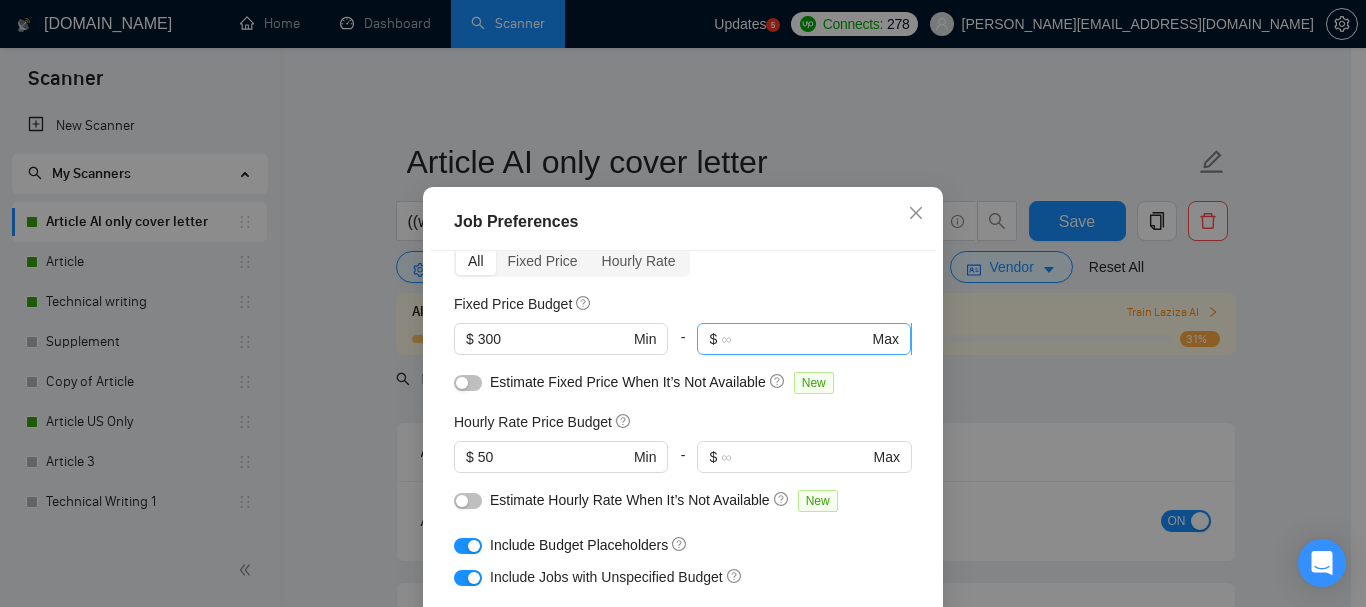 click at bounding box center [794, 339] 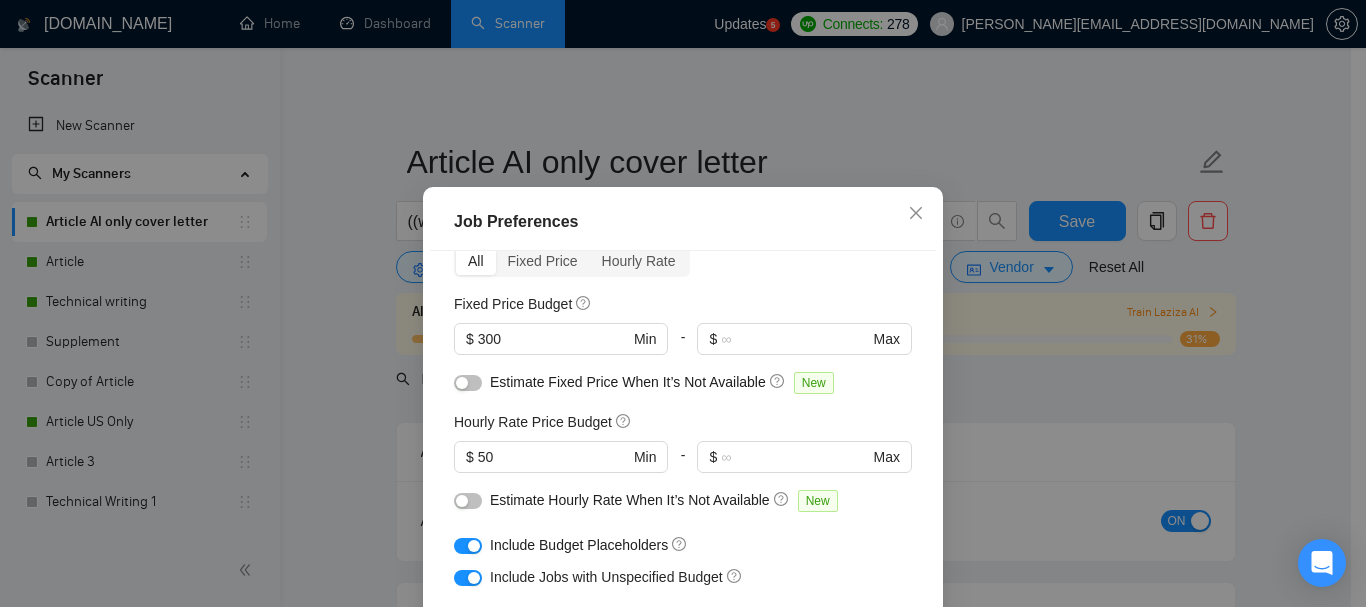 click at bounding box center (462, 383) 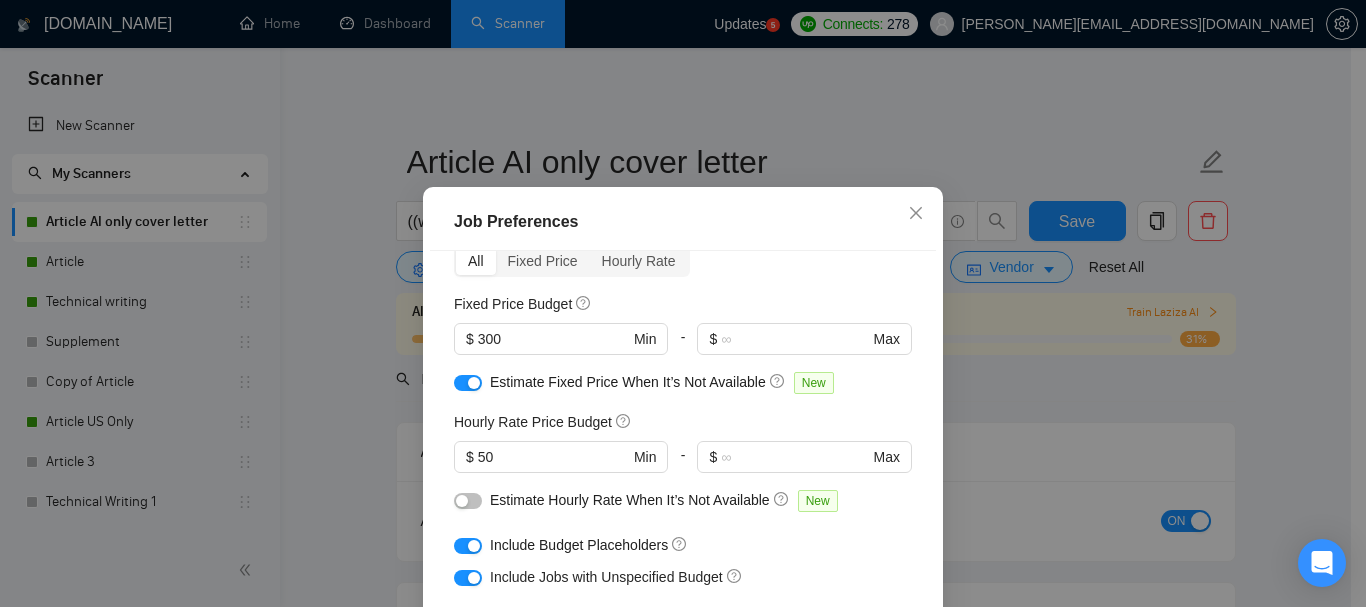click at bounding box center (474, 383) 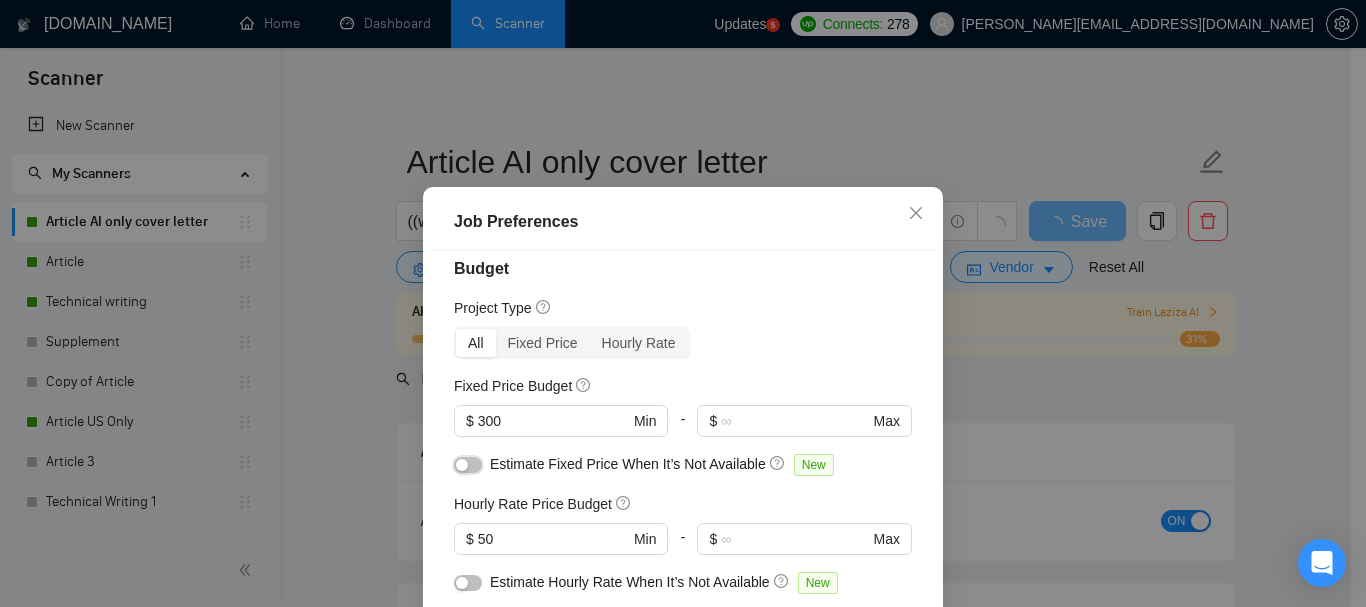 scroll, scrollTop: 0, scrollLeft: 0, axis: both 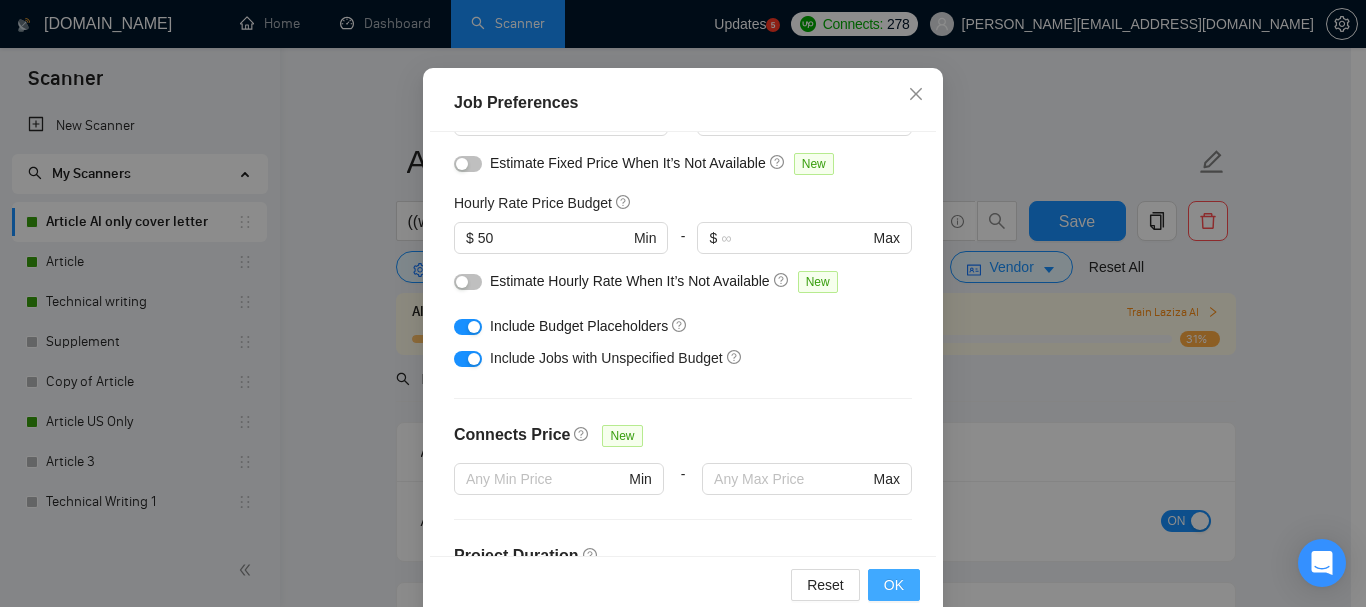 click on "OK" at bounding box center (894, 585) 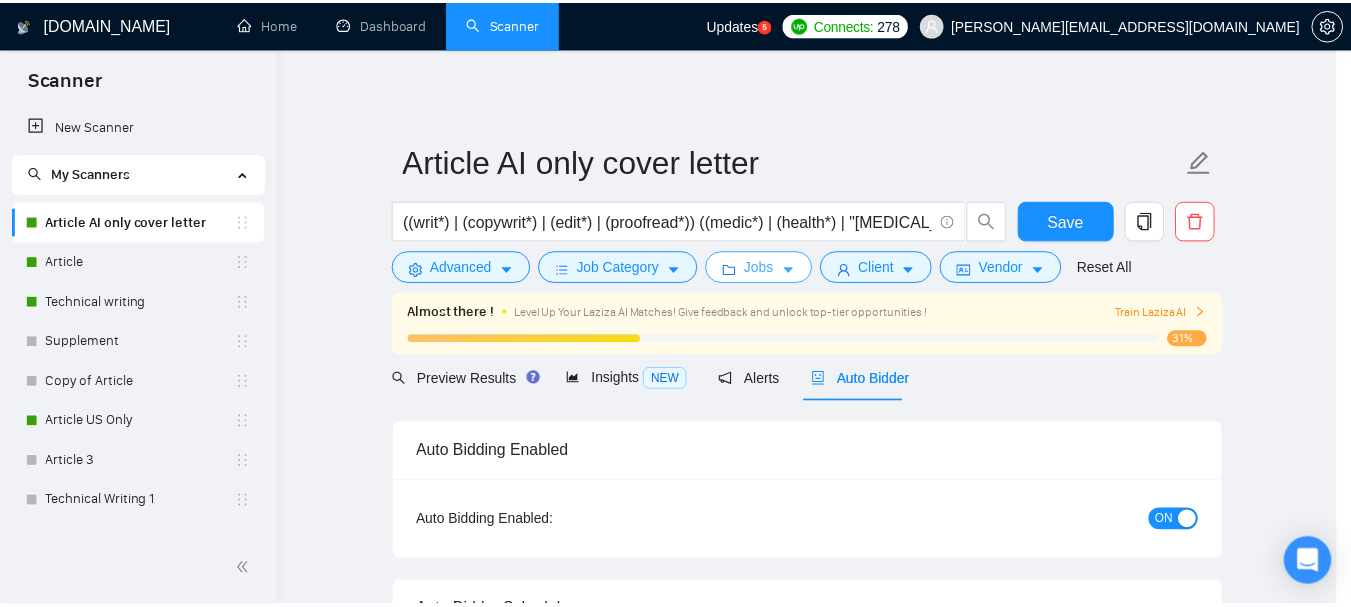 scroll, scrollTop: 0, scrollLeft: 0, axis: both 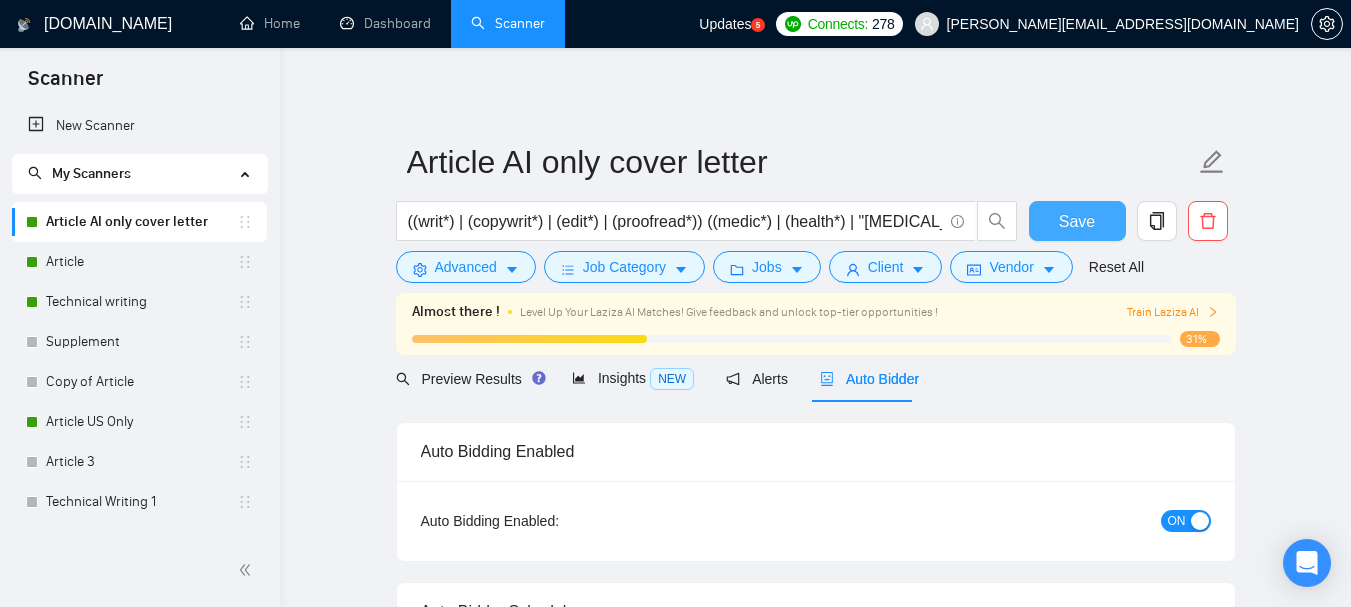 click on "Save" at bounding box center (1077, 221) 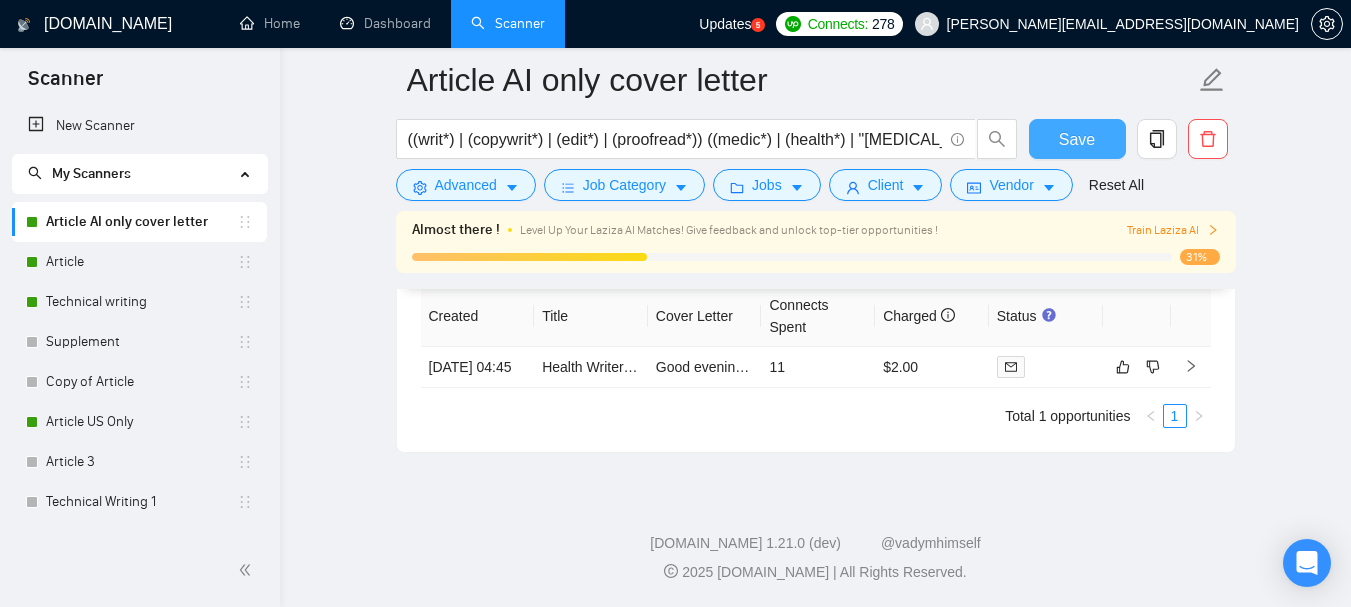 scroll, scrollTop: 4503, scrollLeft: 0, axis: vertical 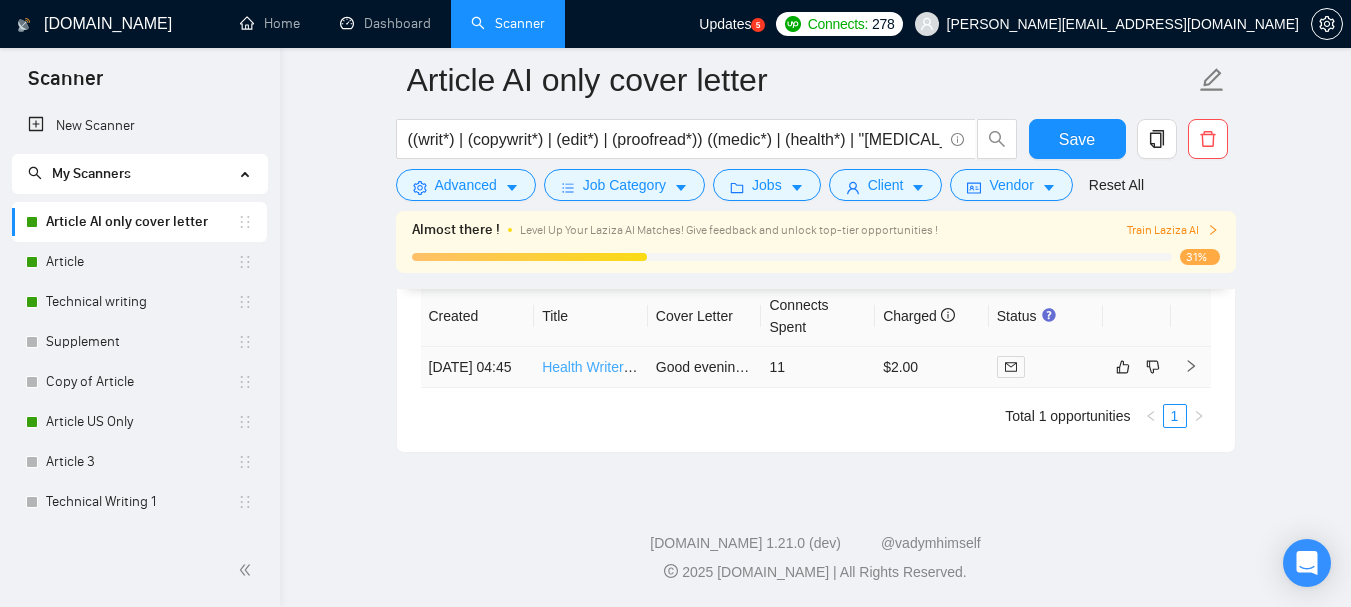 click on "Health Writer – Focus on Wellness & Prevention" at bounding box center [691, 367] 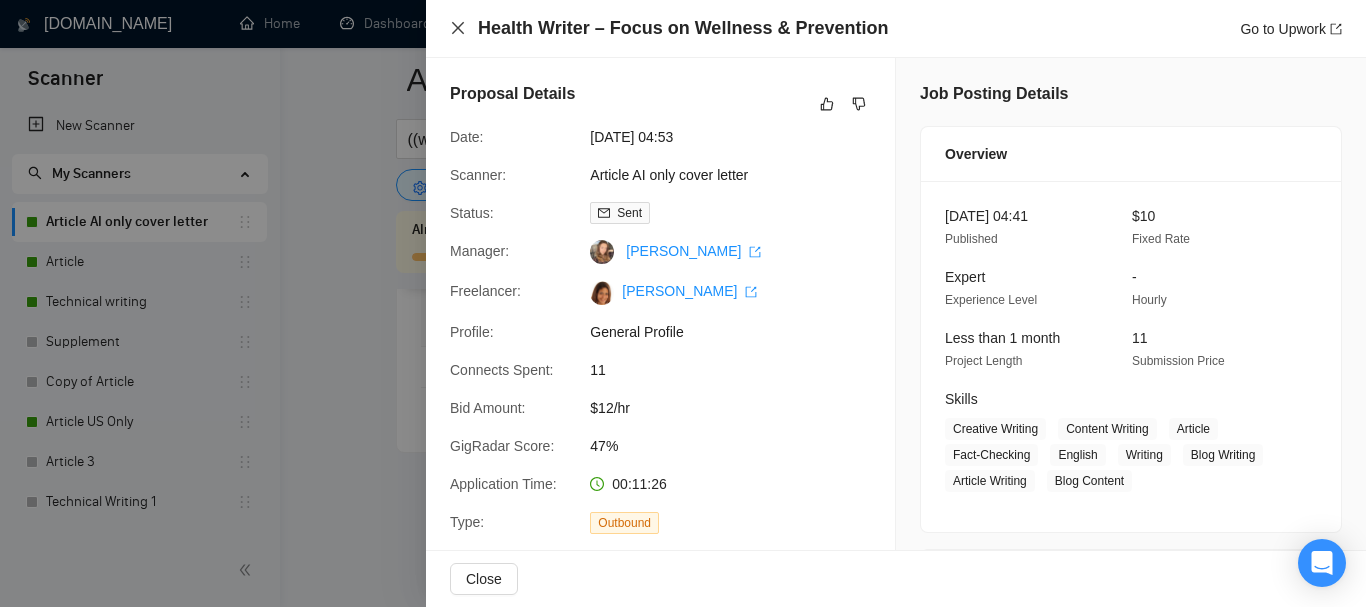 click 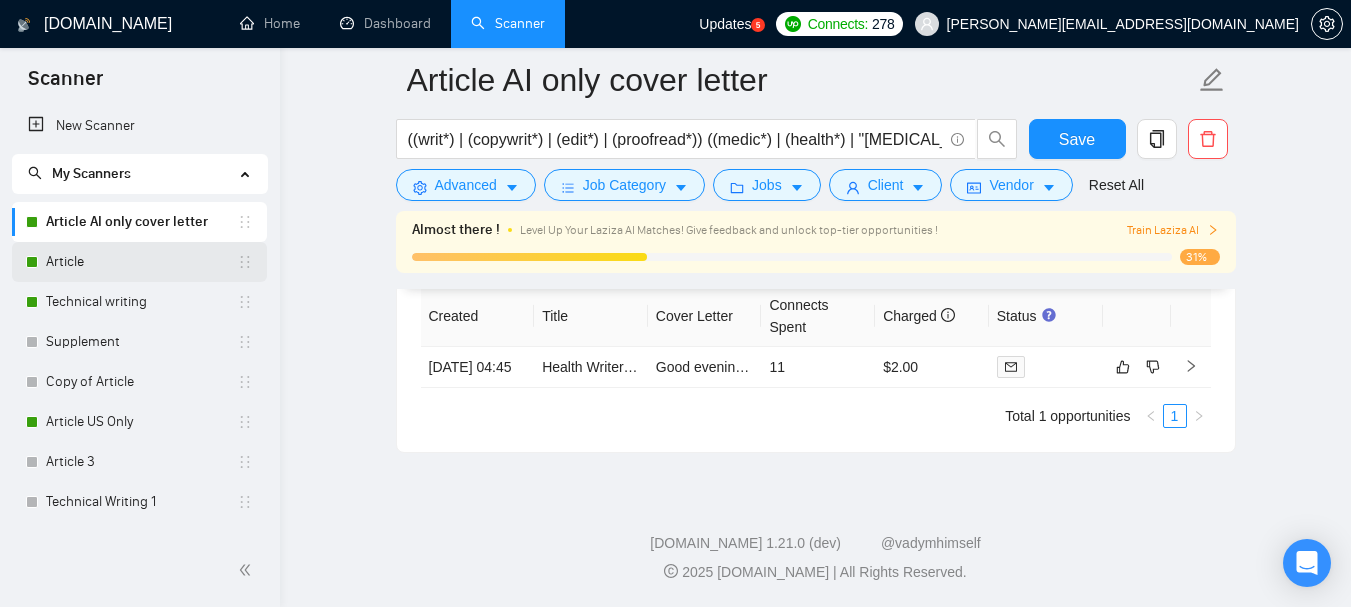 click on "Article" at bounding box center [141, 262] 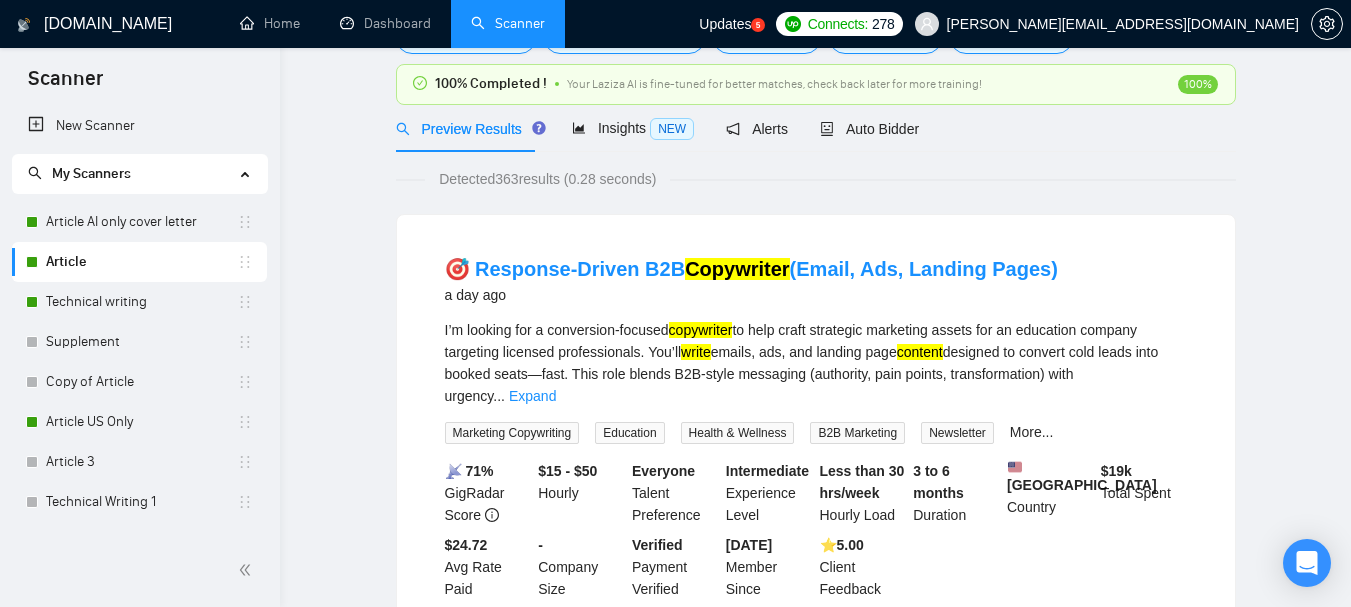 scroll, scrollTop: 0, scrollLeft: 0, axis: both 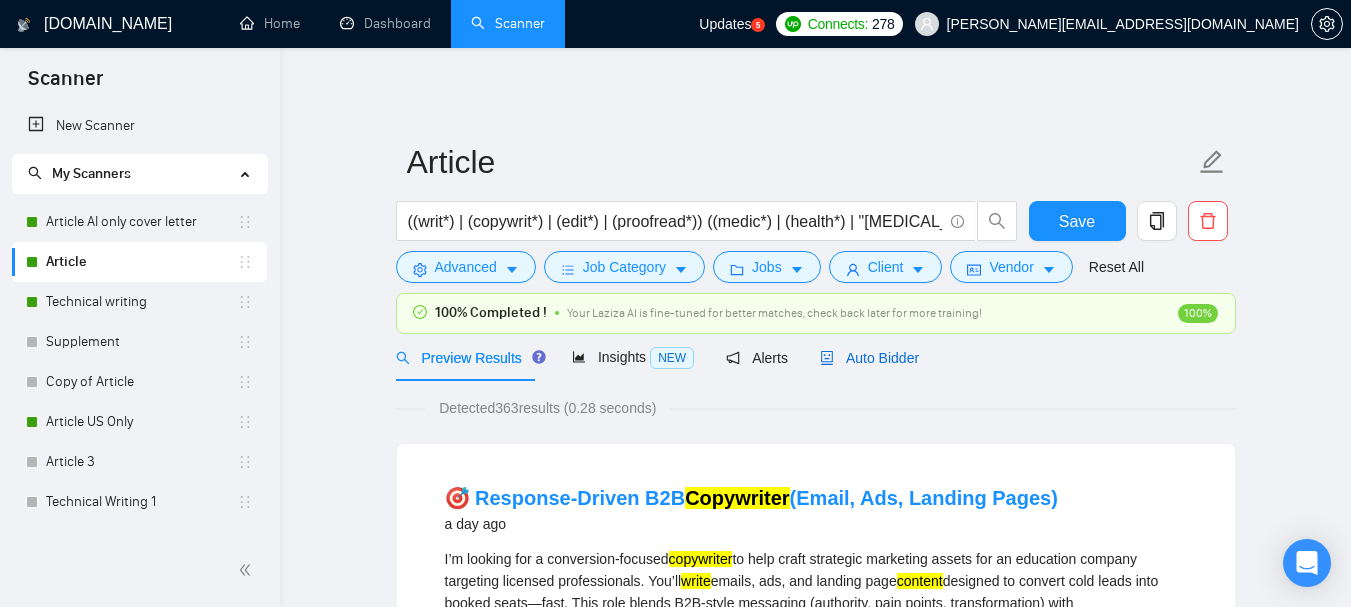 click on "Auto Bidder" at bounding box center (869, 358) 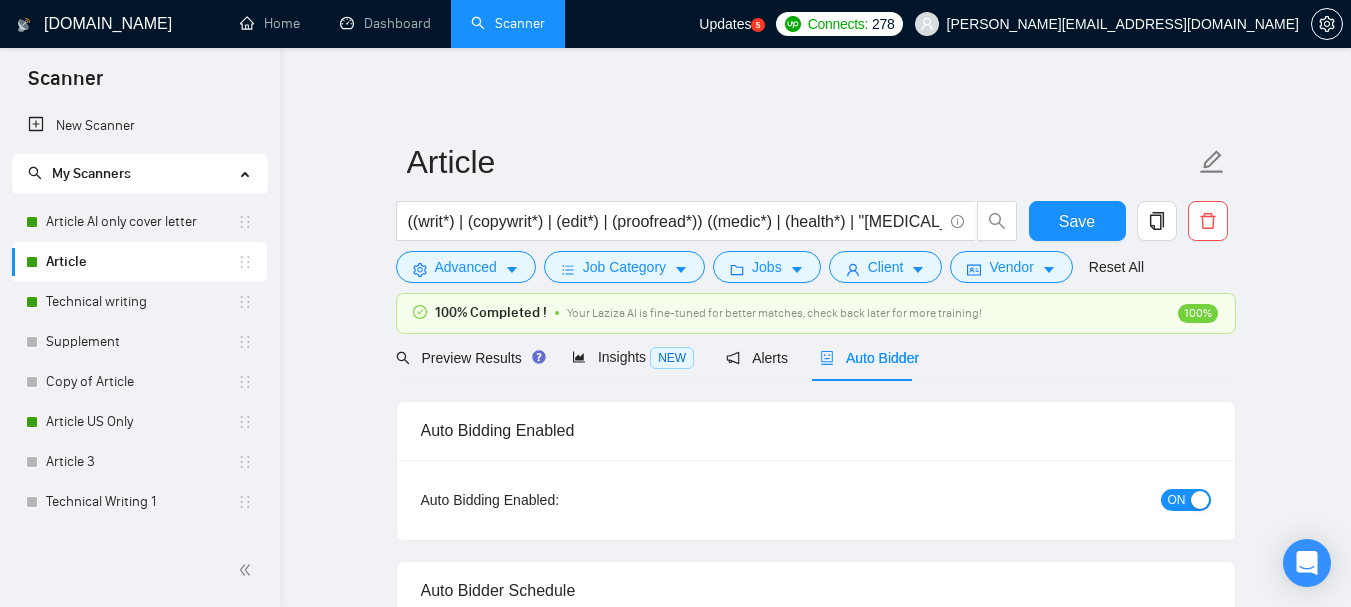 type 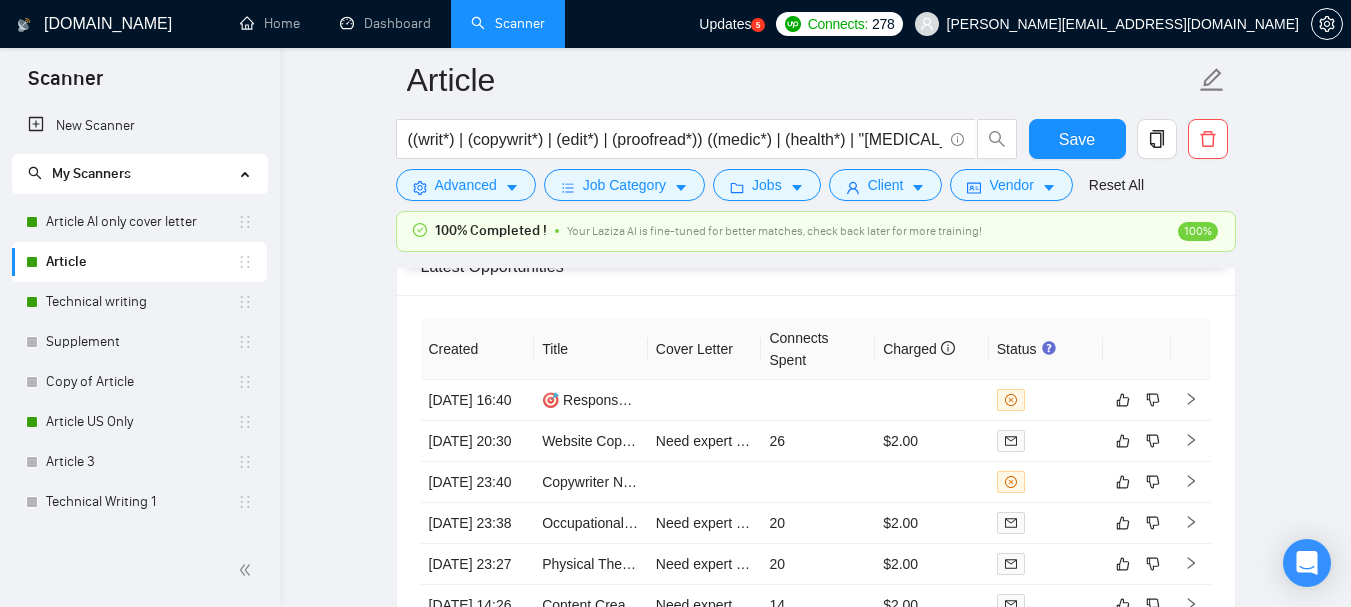 scroll, scrollTop: 4700, scrollLeft: 0, axis: vertical 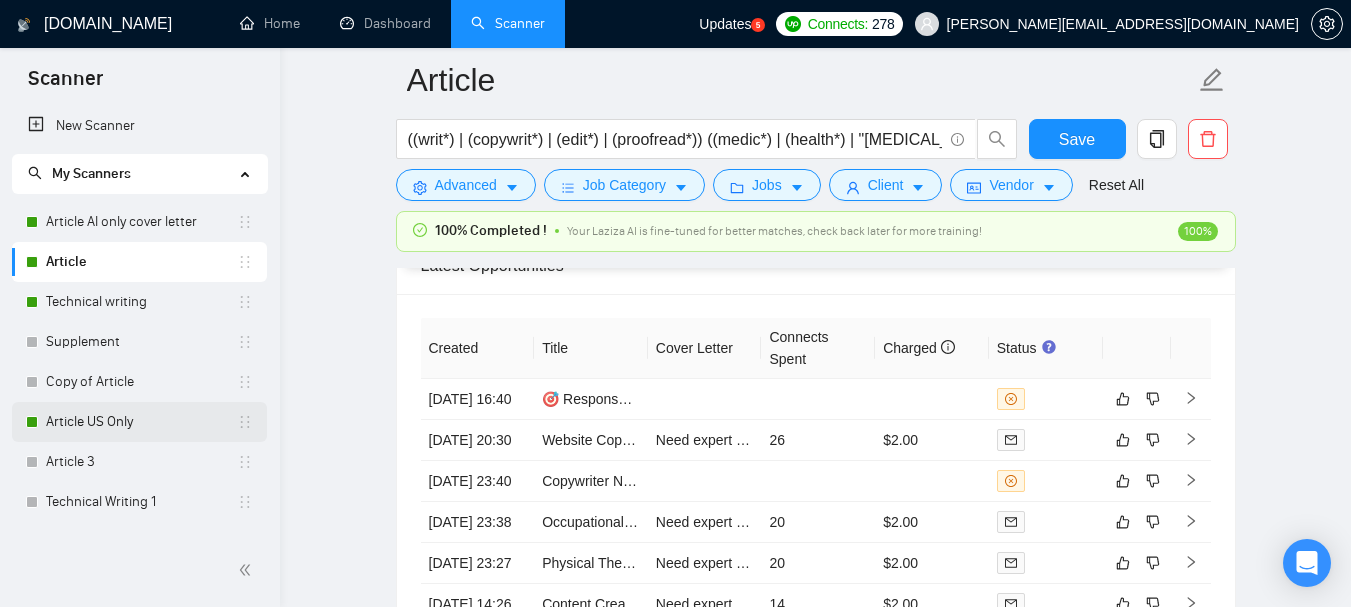 click on "Article US Only" at bounding box center [141, 422] 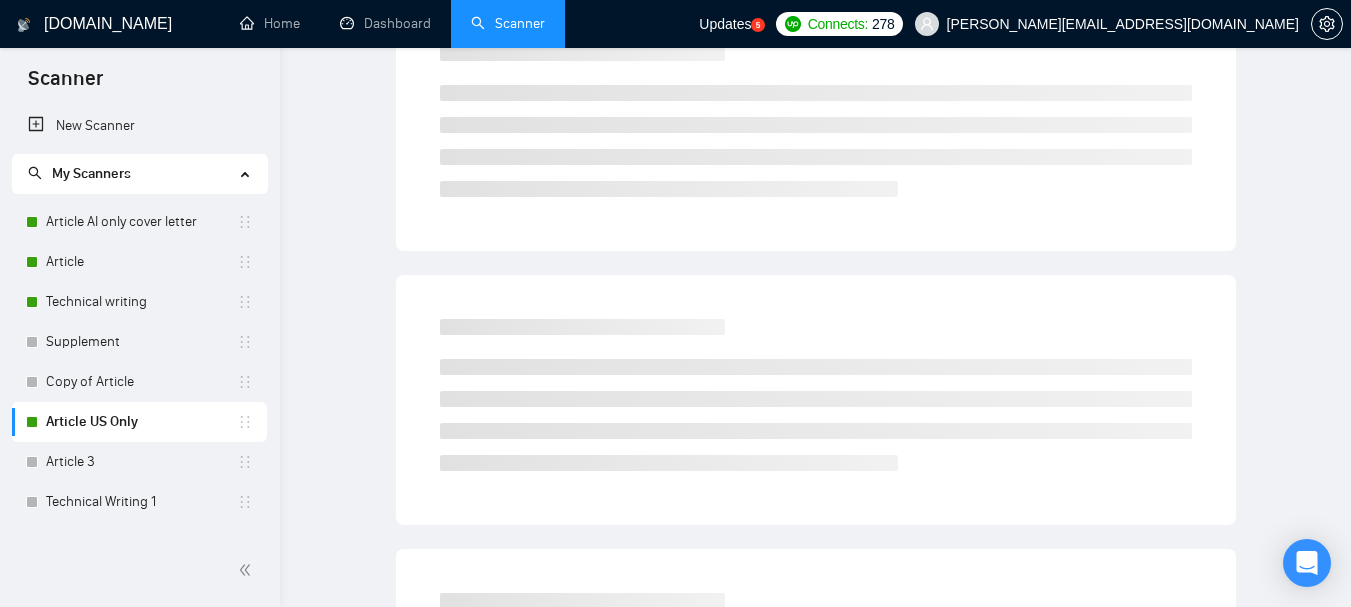 scroll, scrollTop: 0, scrollLeft: 0, axis: both 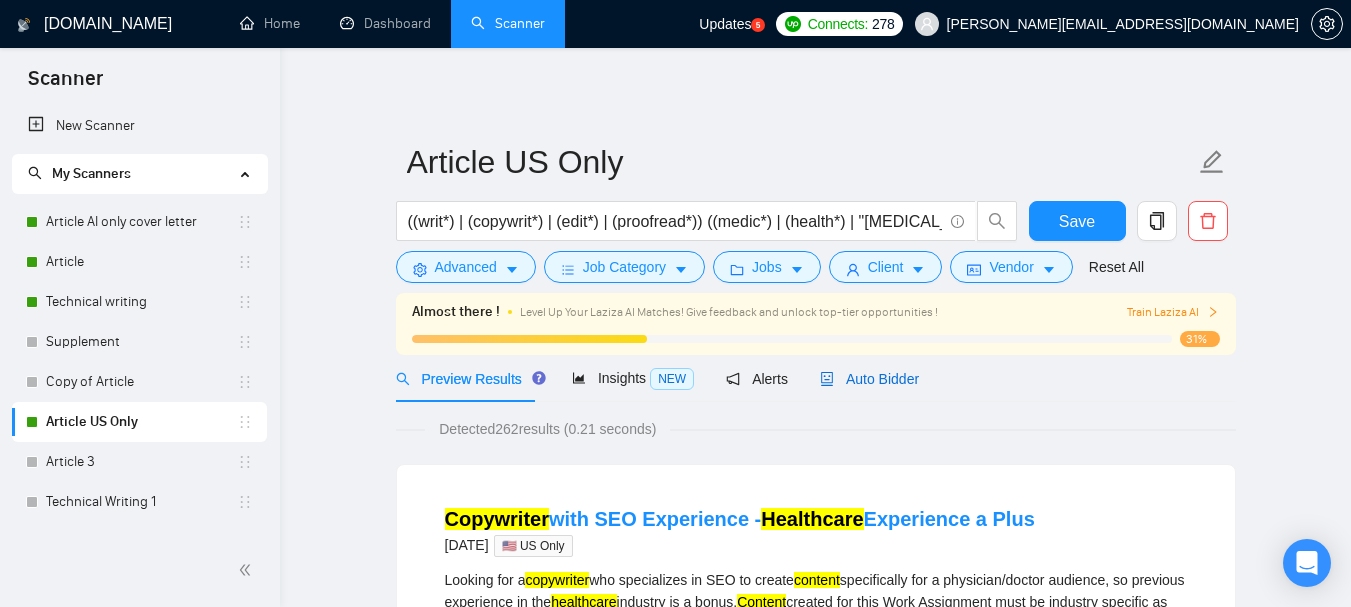 click on "Auto Bidder" at bounding box center [869, 379] 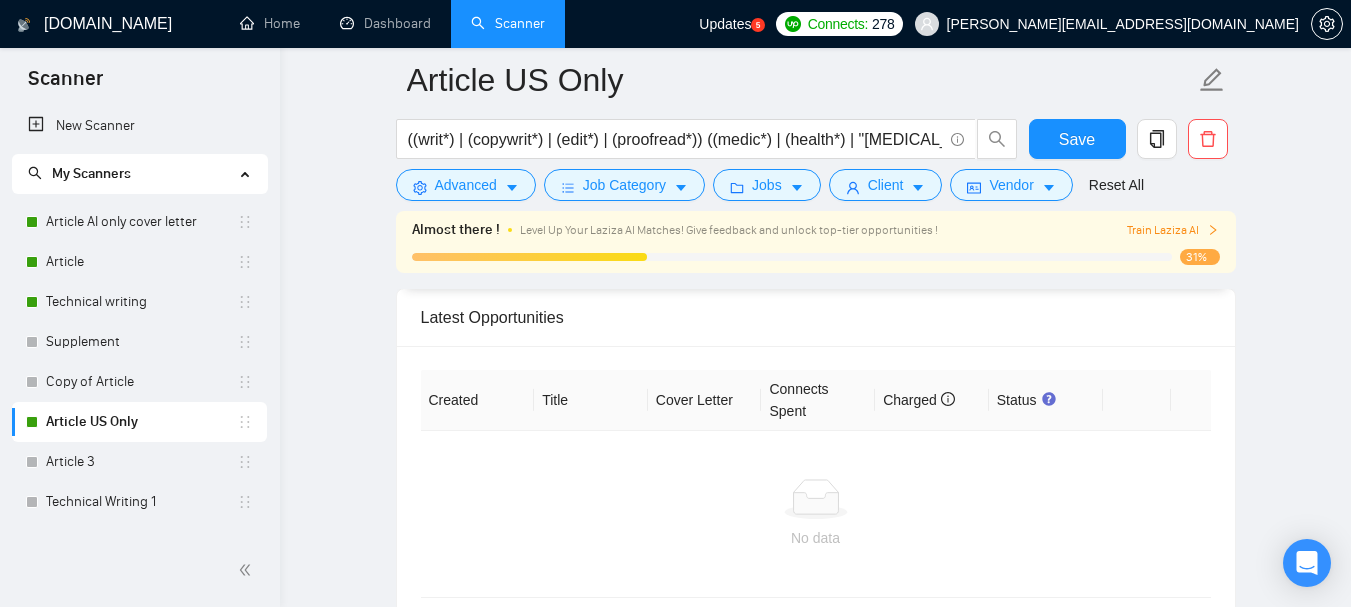 scroll, scrollTop: 4500, scrollLeft: 0, axis: vertical 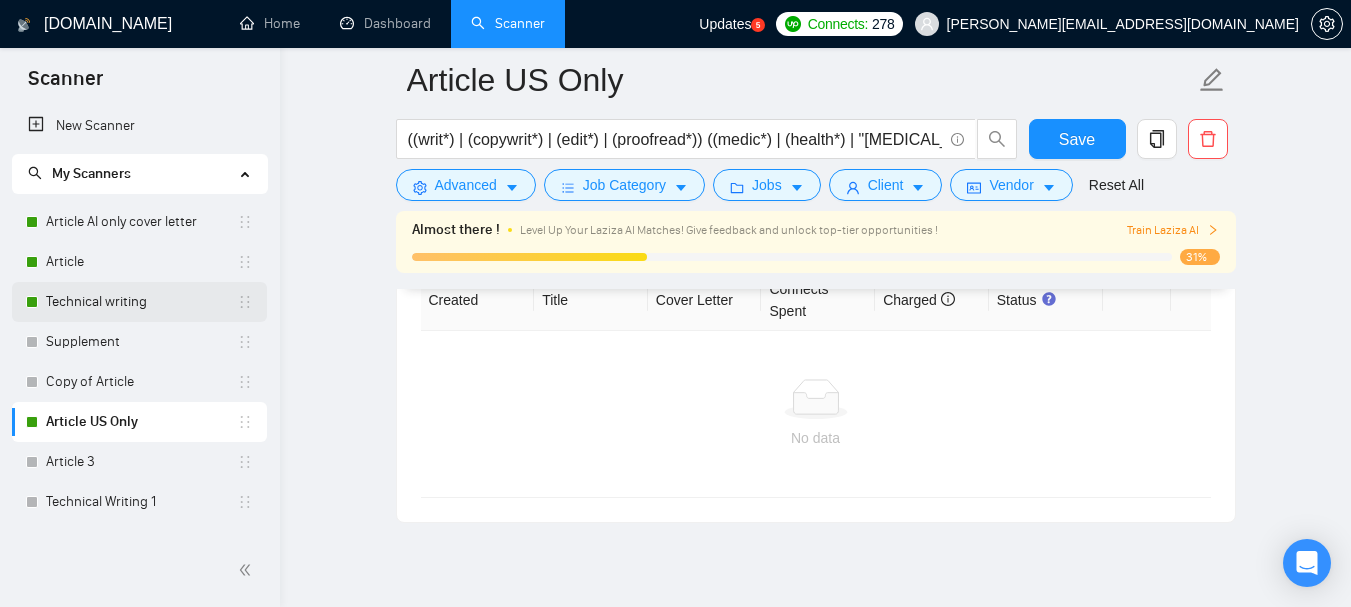 click on "Technical writing" at bounding box center [141, 302] 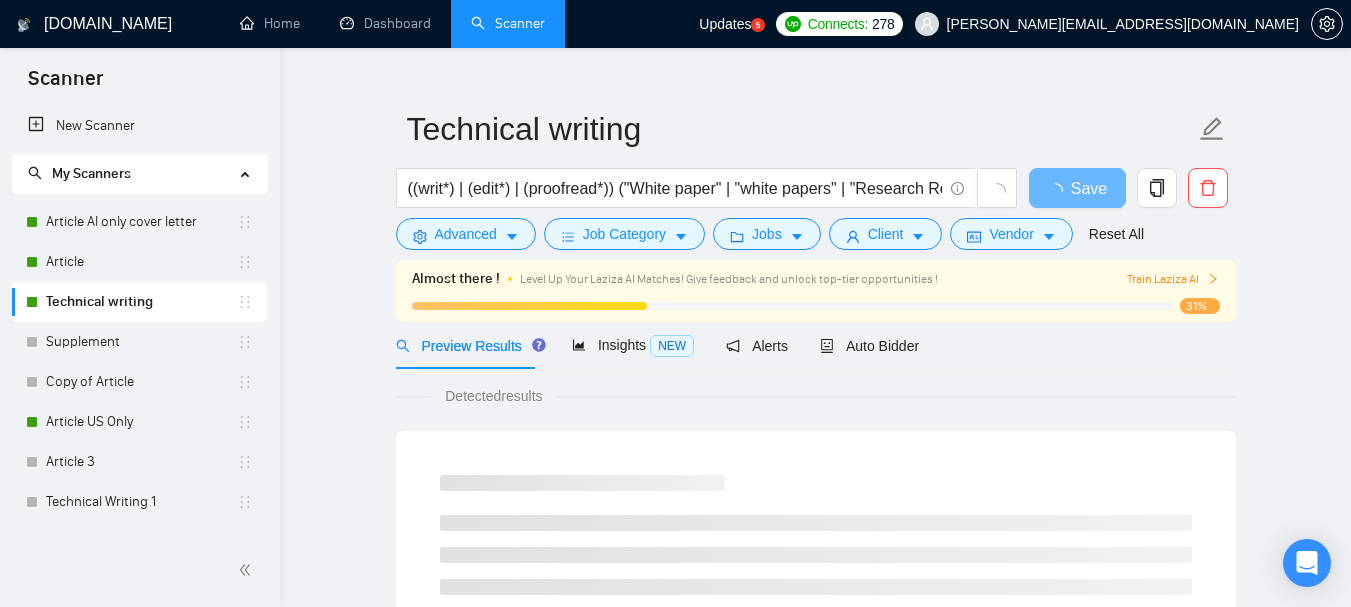 scroll, scrollTop: 0, scrollLeft: 0, axis: both 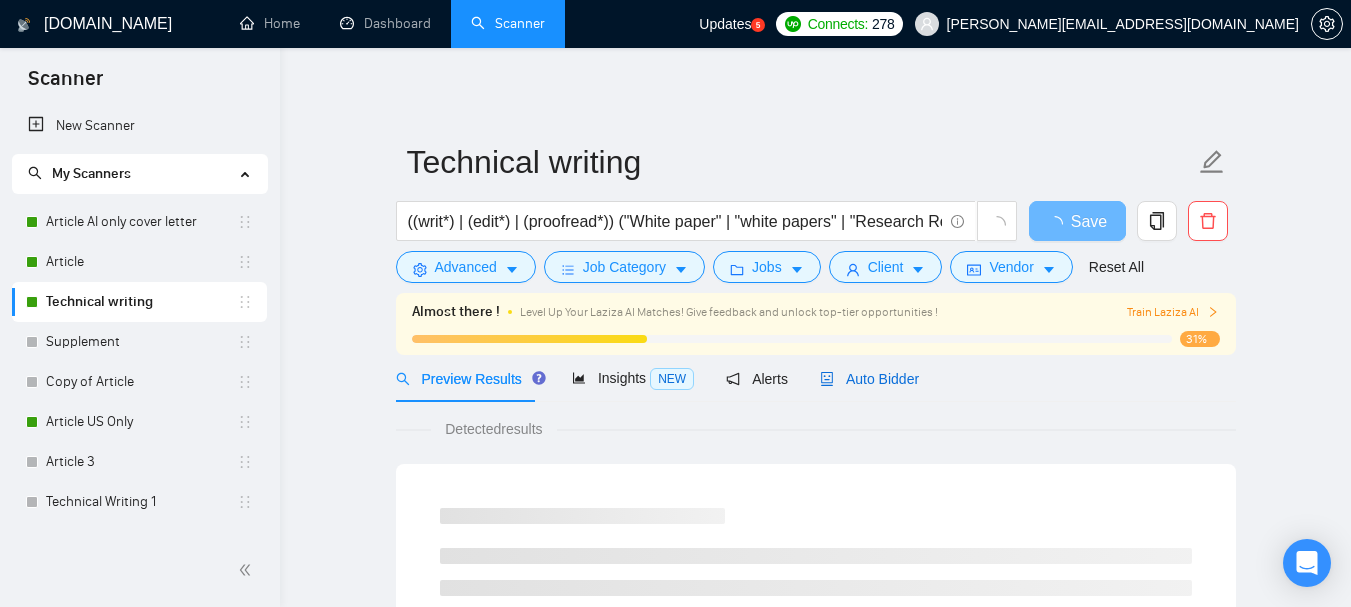 click on "Auto Bidder" at bounding box center [869, 379] 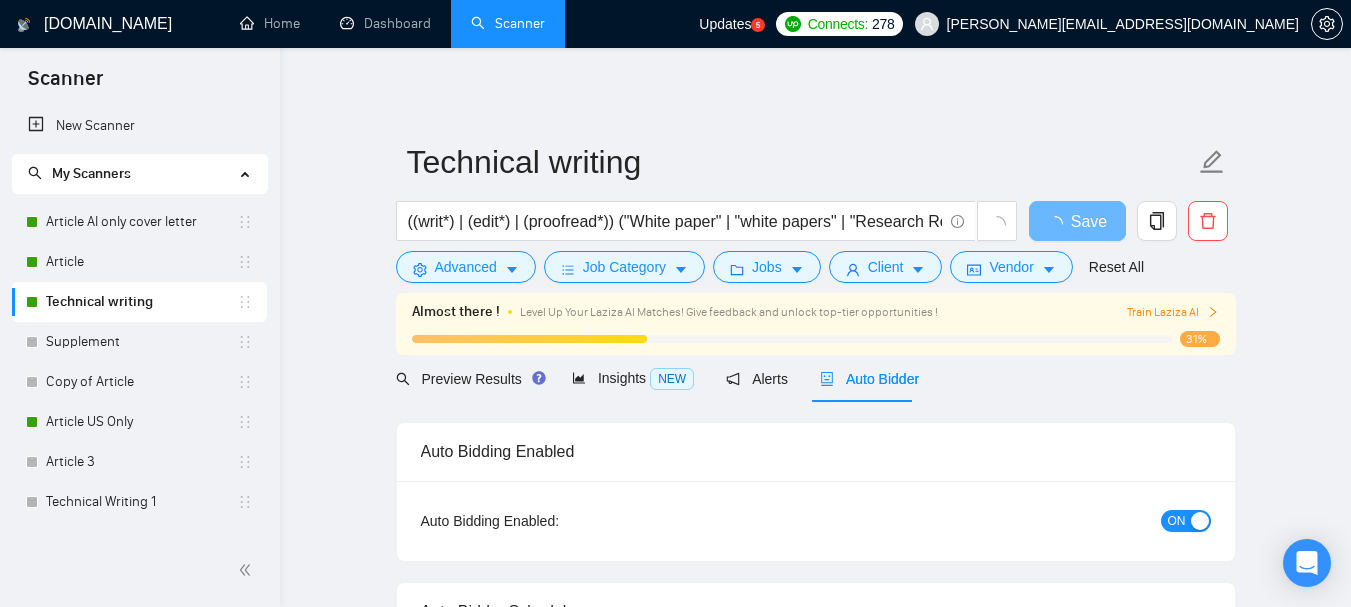 type 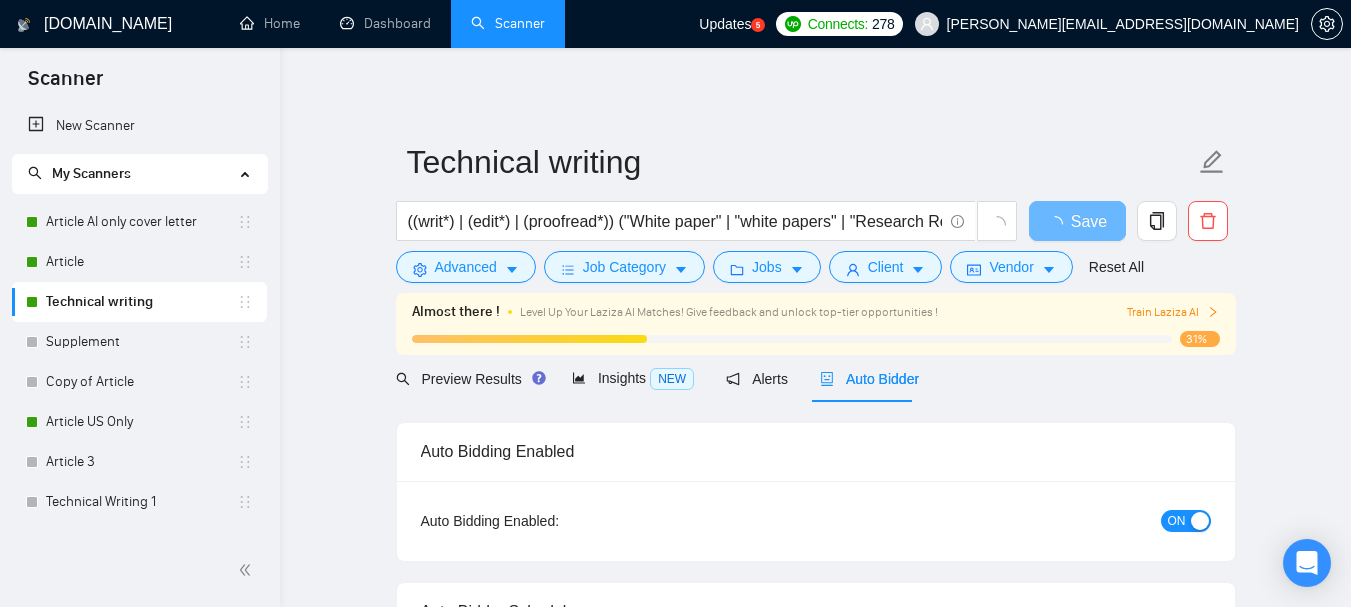 checkbox on "true" 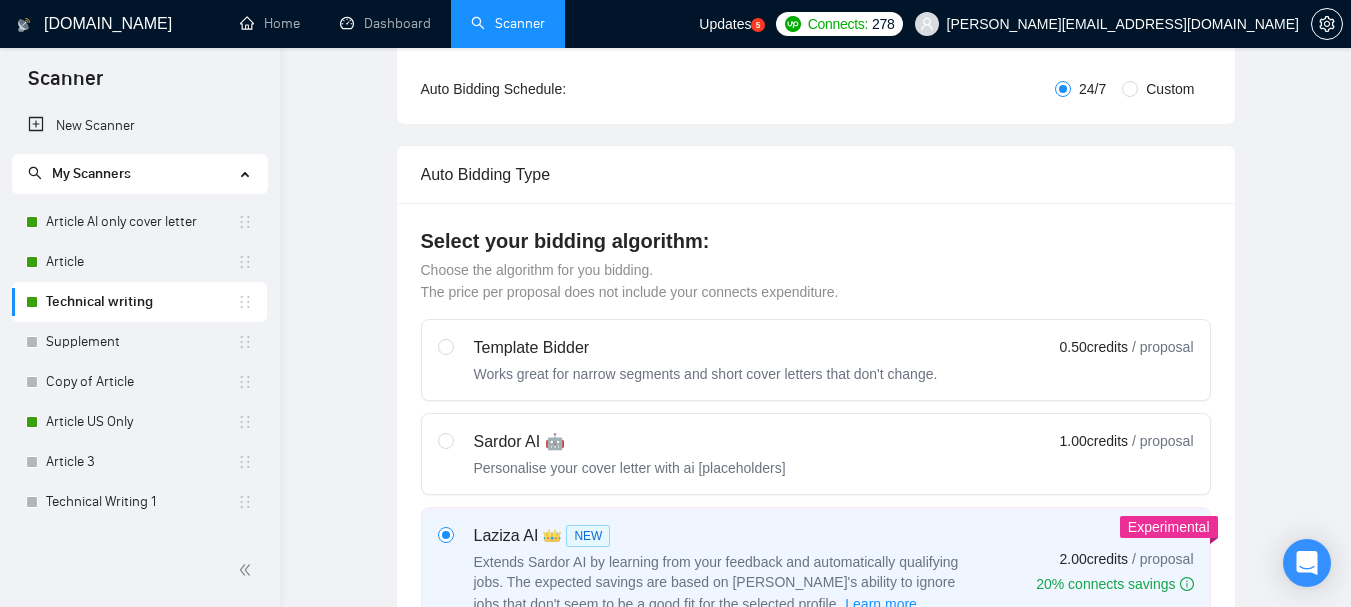 type 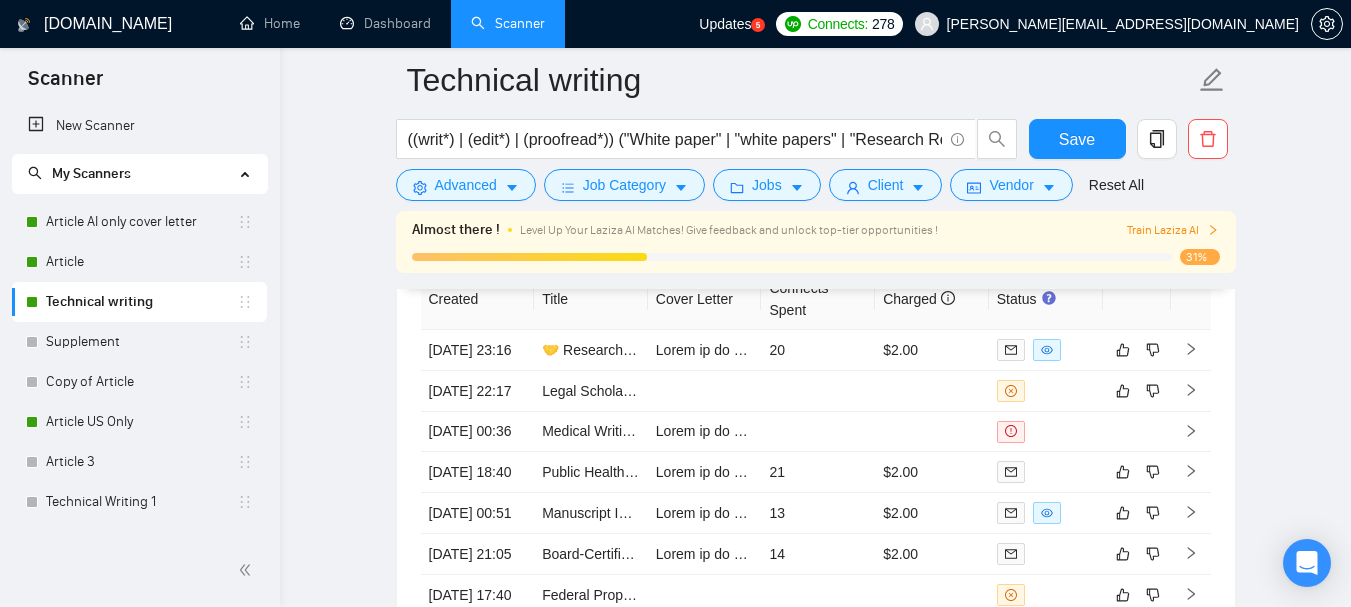 scroll, scrollTop: 4738, scrollLeft: 0, axis: vertical 